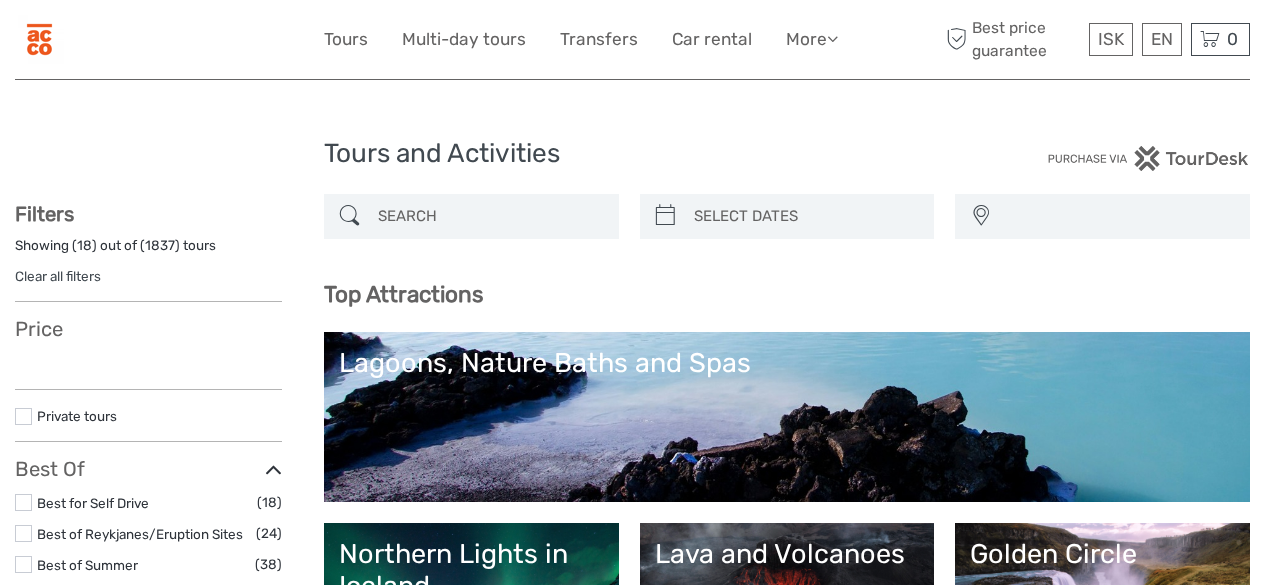 select 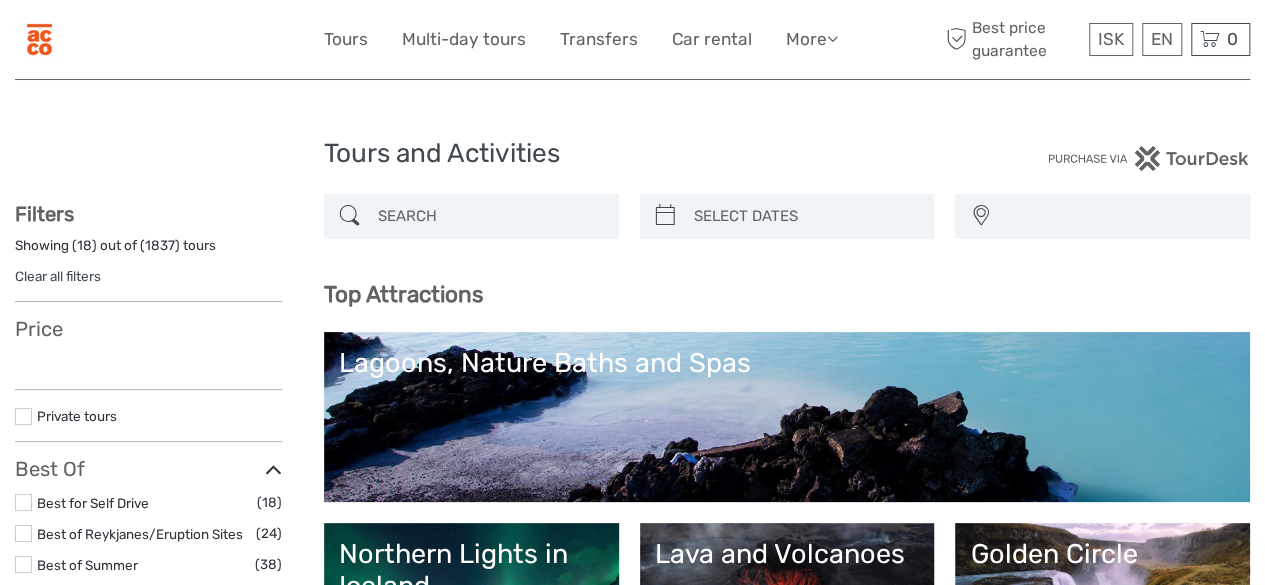 scroll, scrollTop: 0, scrollLeft: 0, axis: both 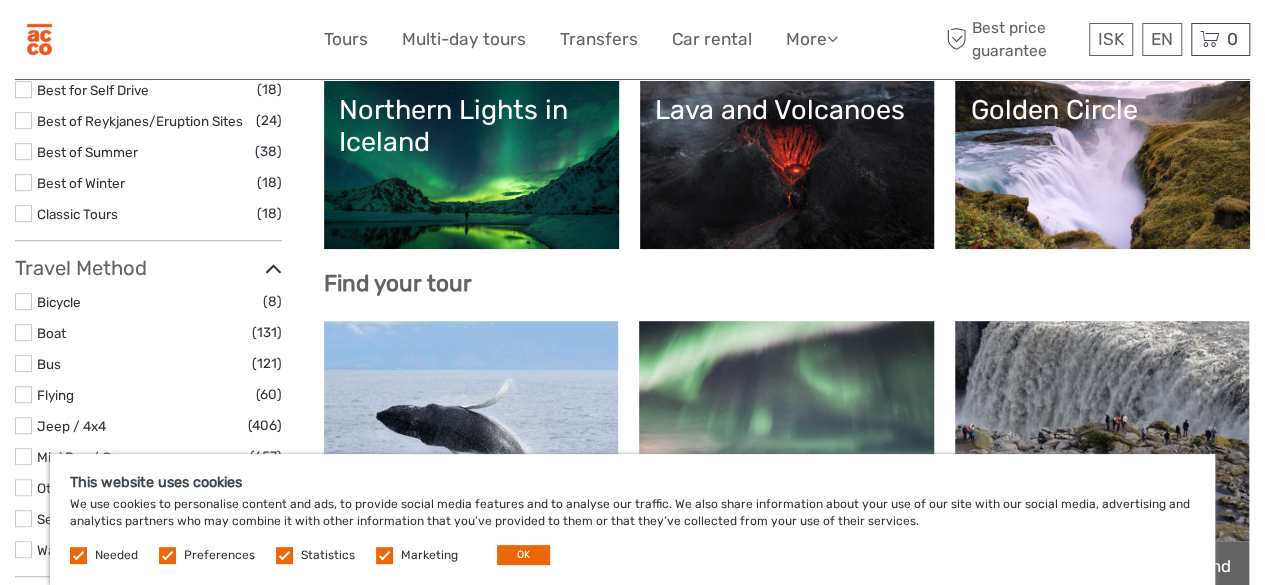 drag, startPoint x: 1274, startPoint y: 61, endPoint x: 1275, endPoint y: 117, distance: 56.008926 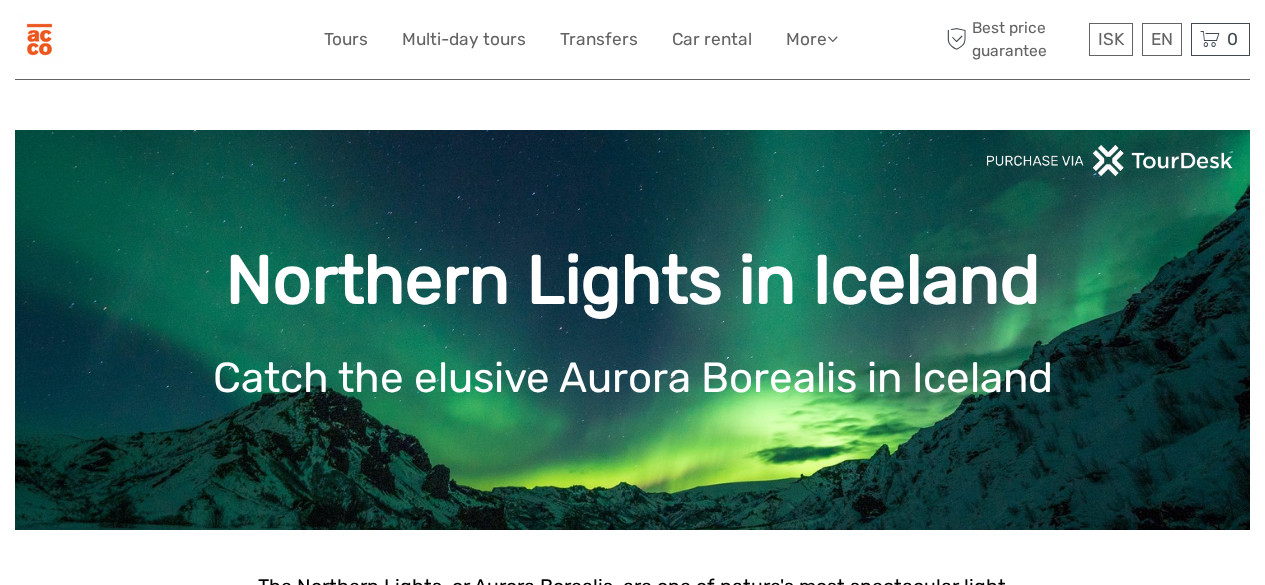 scroll, scrollTop: 0, scrollLeft: 0, axis: both 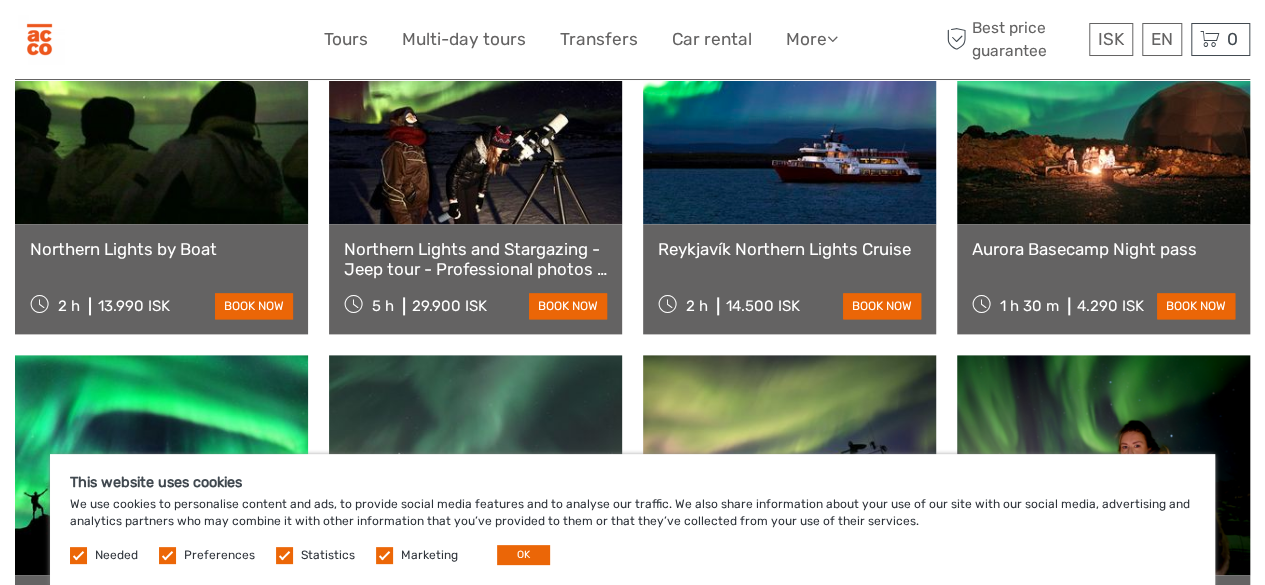 click at bounding box center [161, 465] 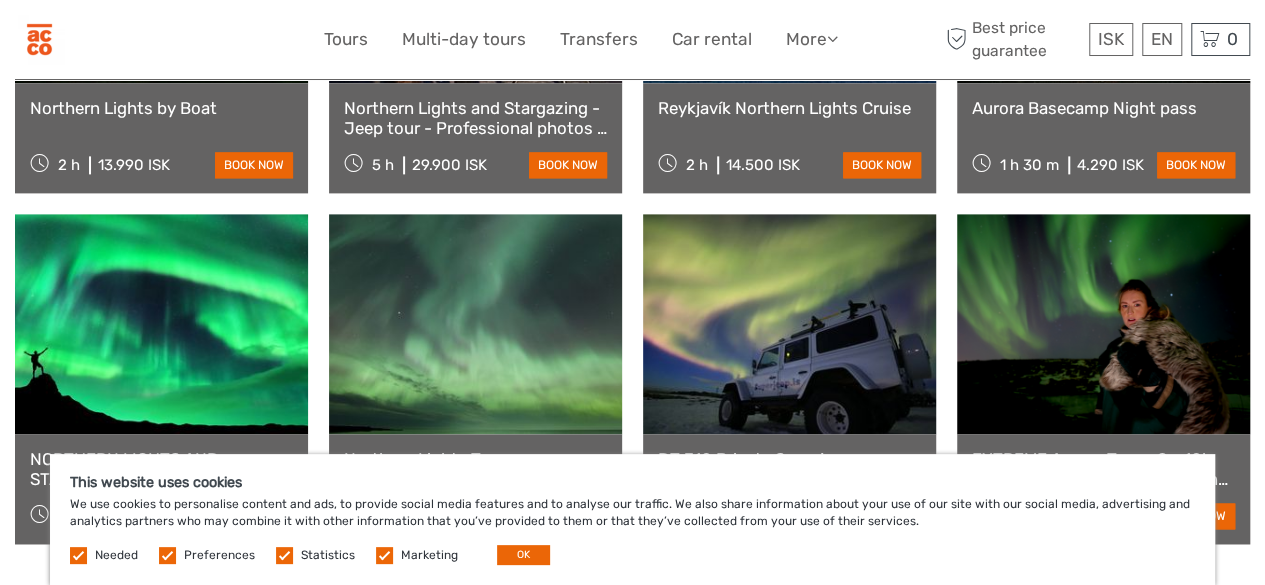scroll, scrollTop: 1275, scrollLeft: 0, axis: vertical 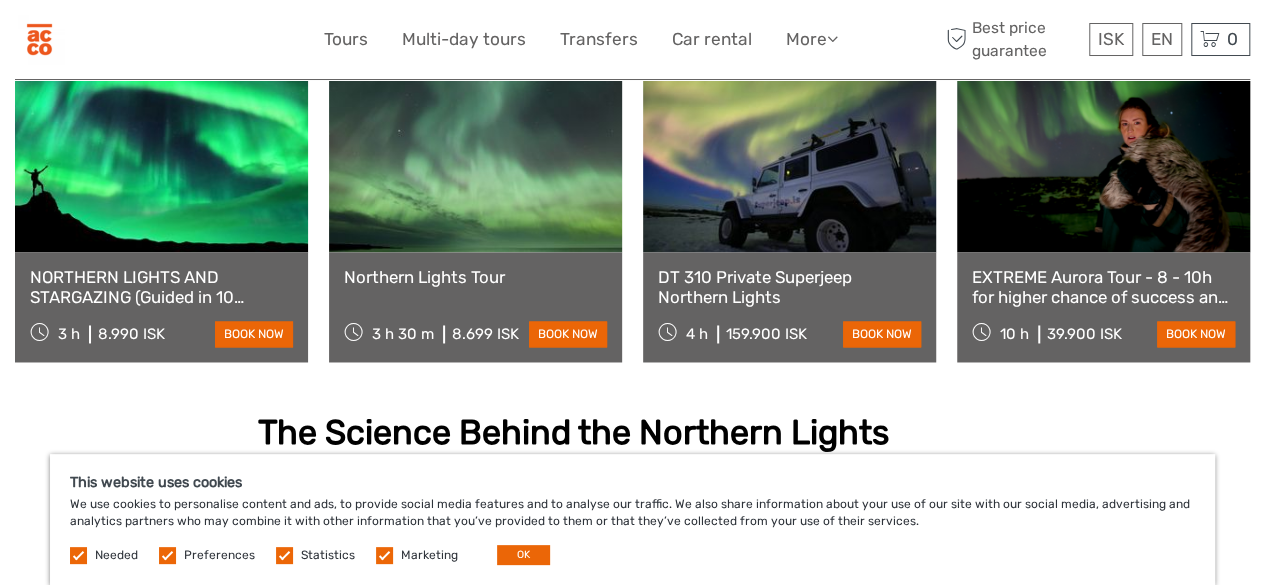 click at bounding box center [167, 555] 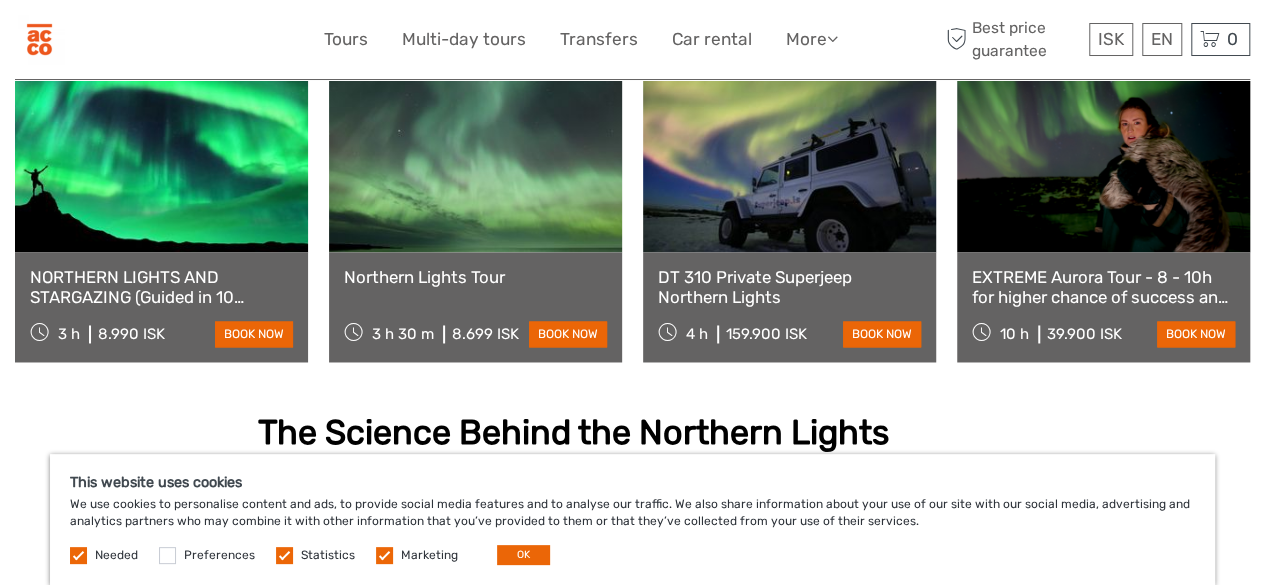 click at bounding box center (284, 555) 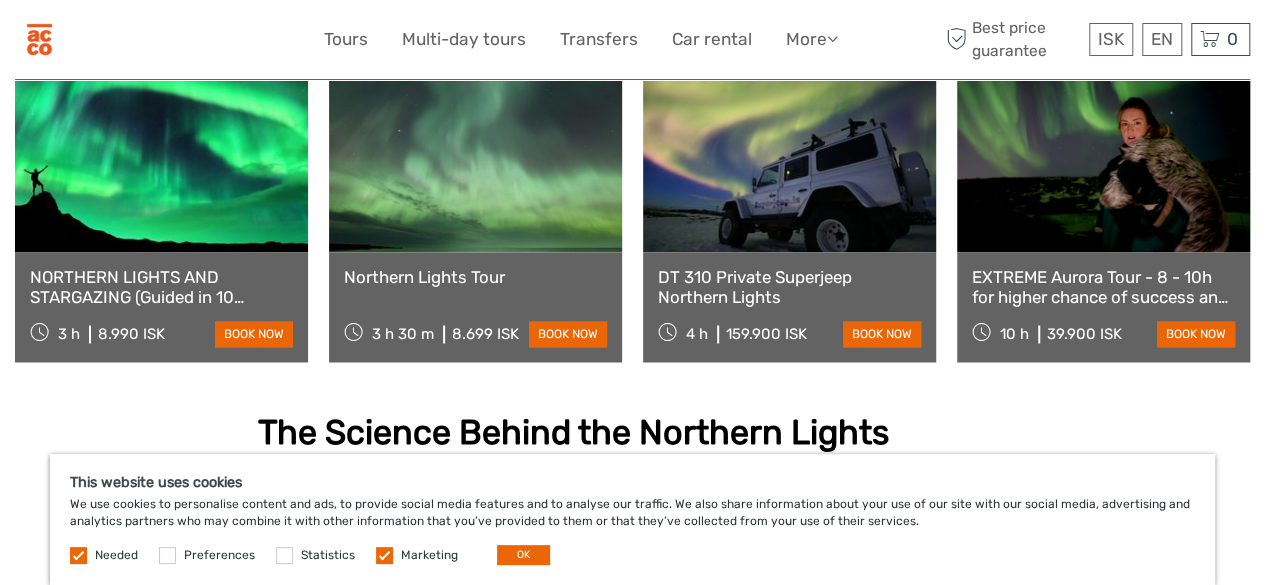 click at bounding box center [384, 555] 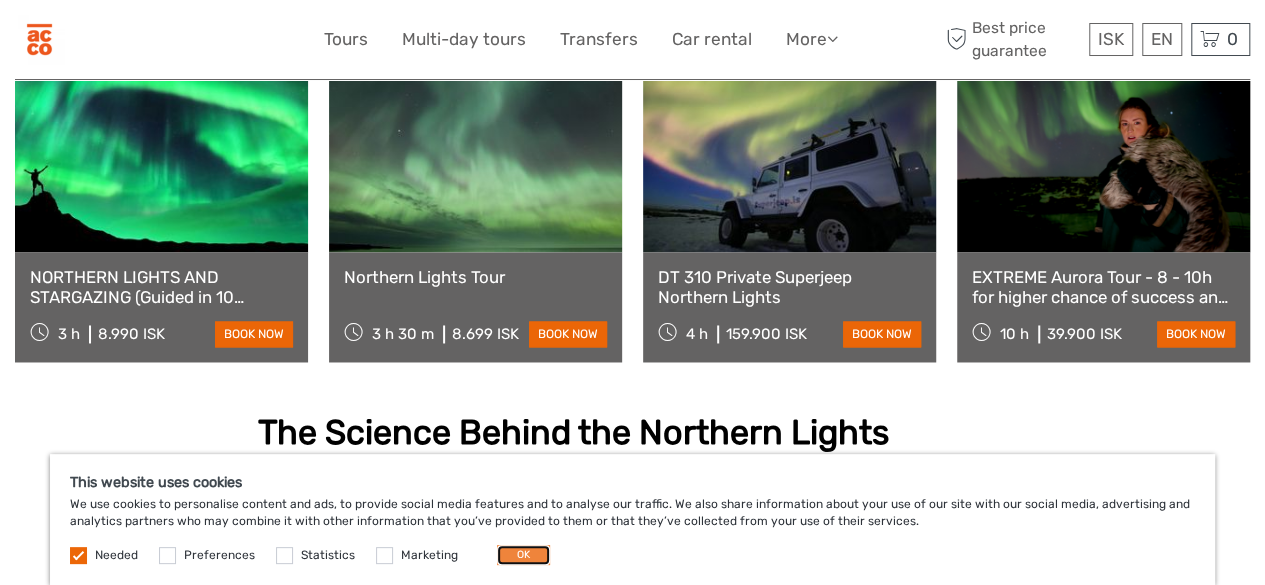 click on "OK" at bounding box center (523, 555) 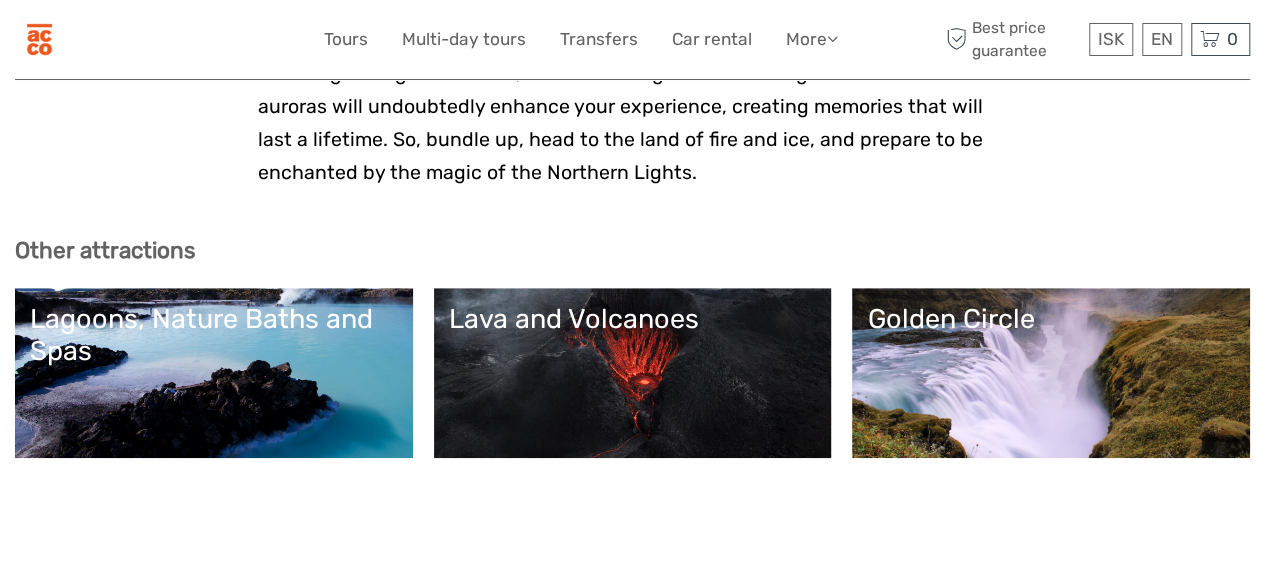 scroll, scrollTop: 4270, scrollLeft: 0, axis: vertical 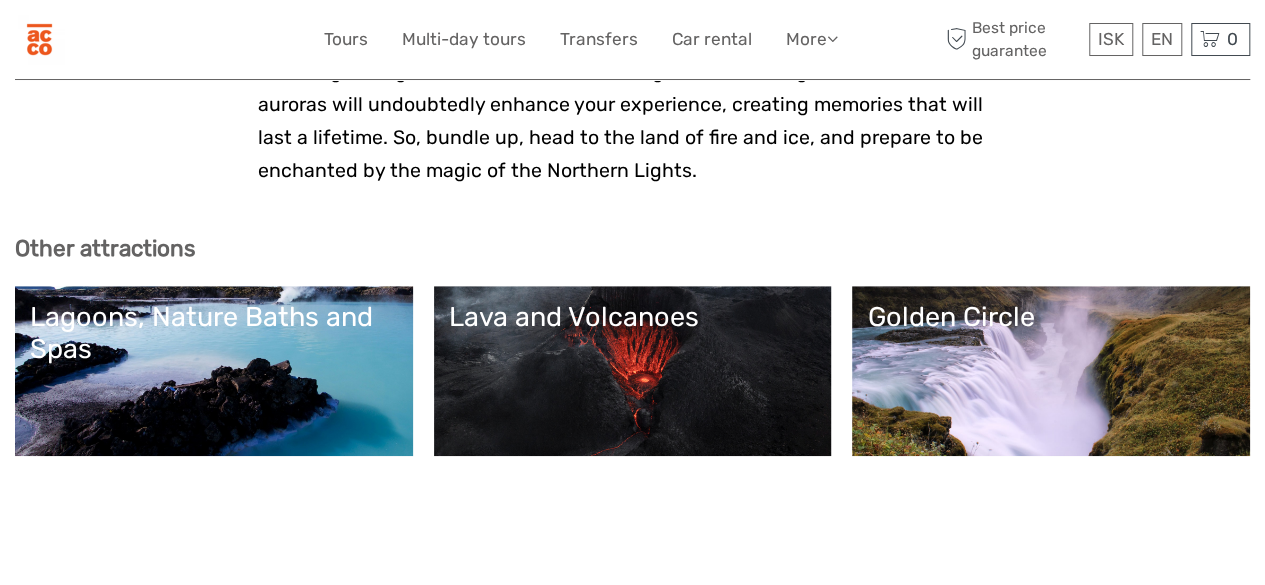 click on "Lava and Volcanoes" at bounding box center (633, 371) 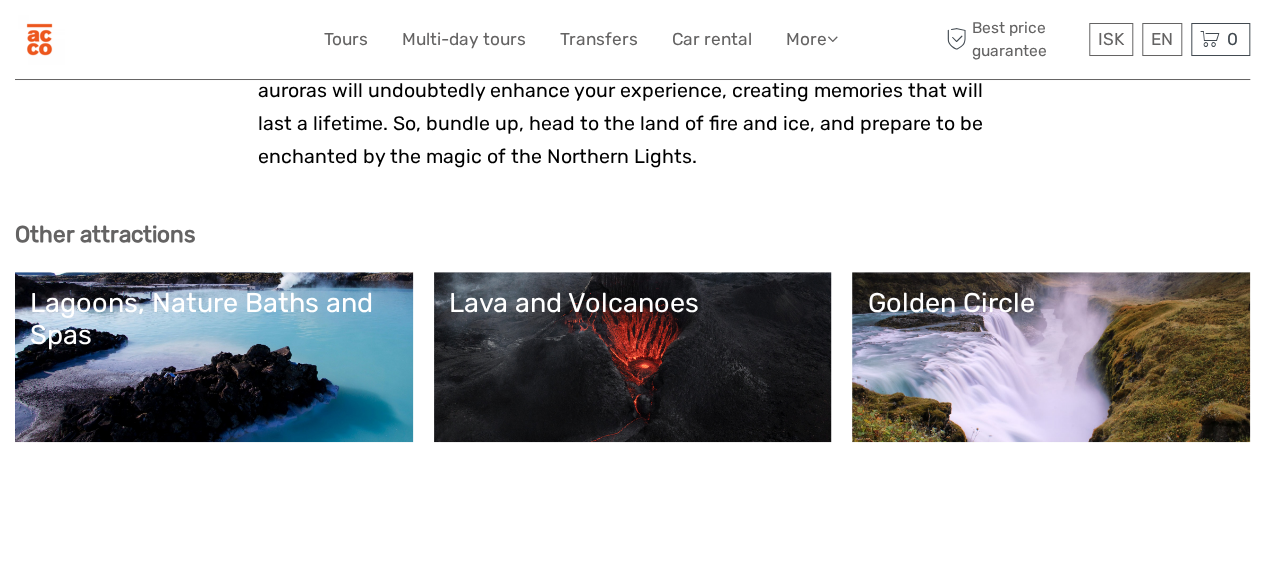 scroll, scrollTop: 4284, scrollLeft: 0, axis: vertical 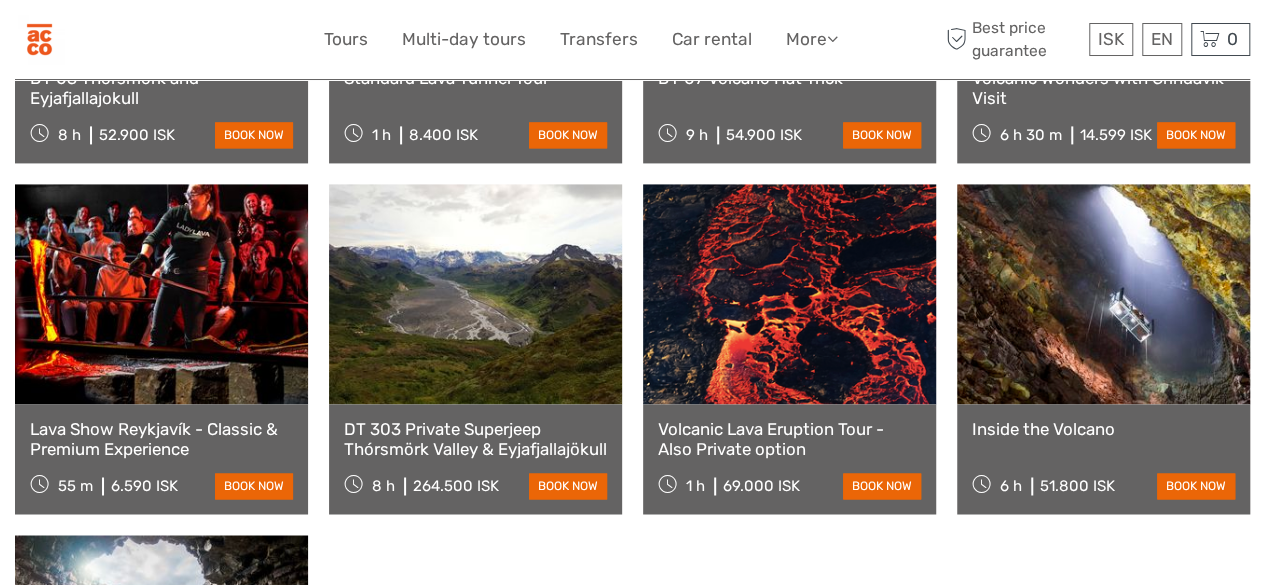 click at bounding box center (1103, 294) 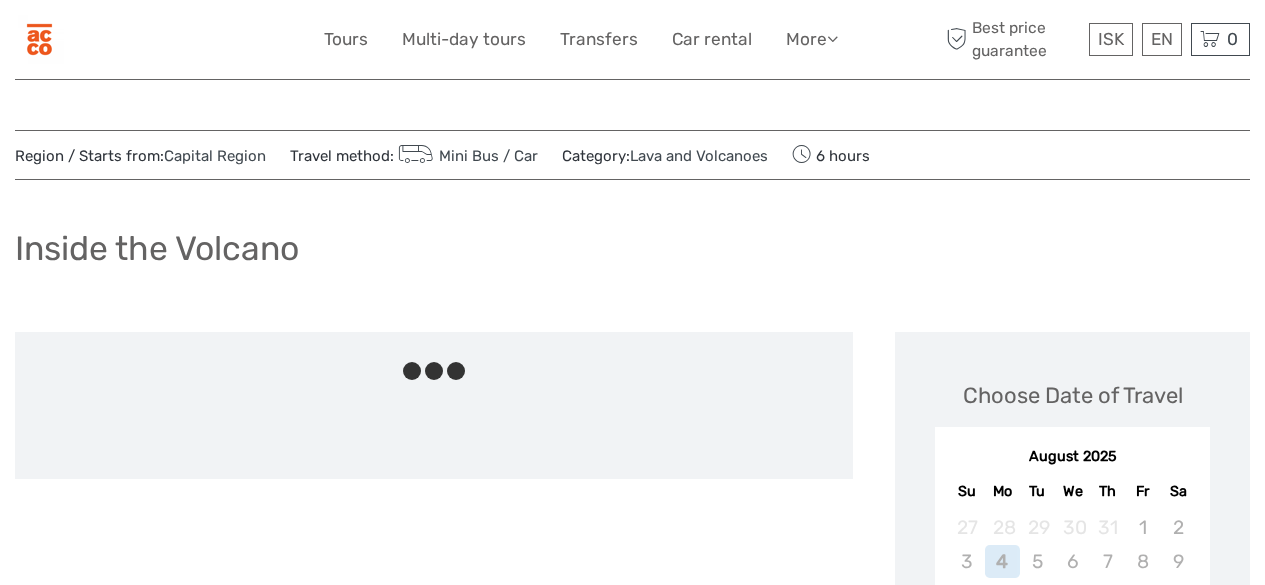 scroll, scrollTop: 0, scrollLeft: 0, axis: both 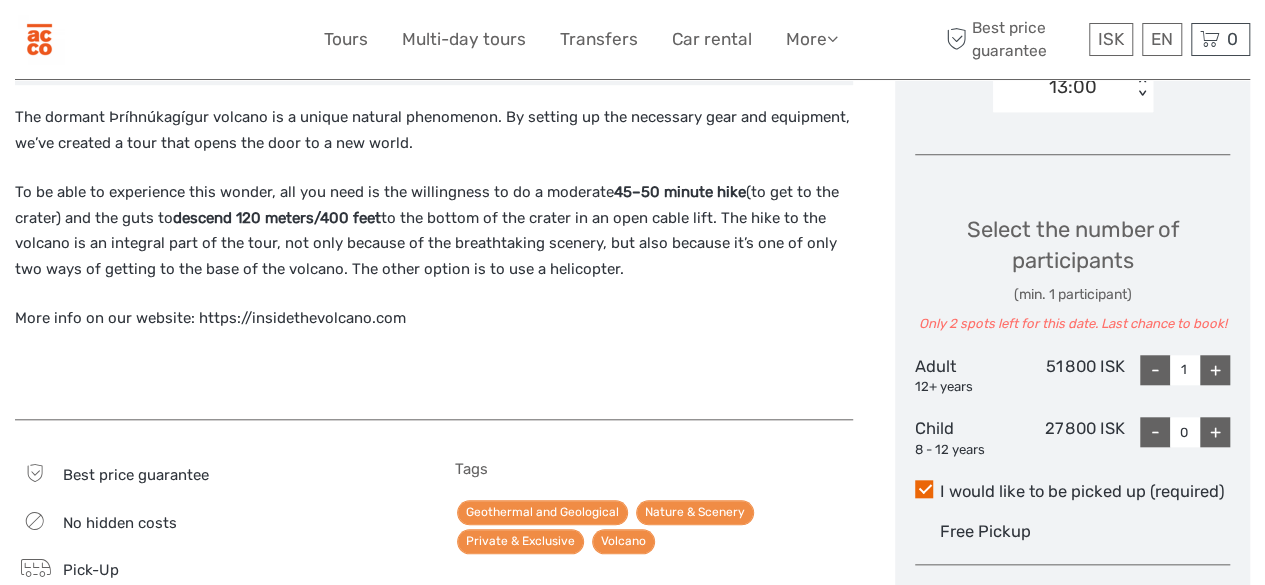 click on "Best price guarantee" at bounding box center [136, 475] 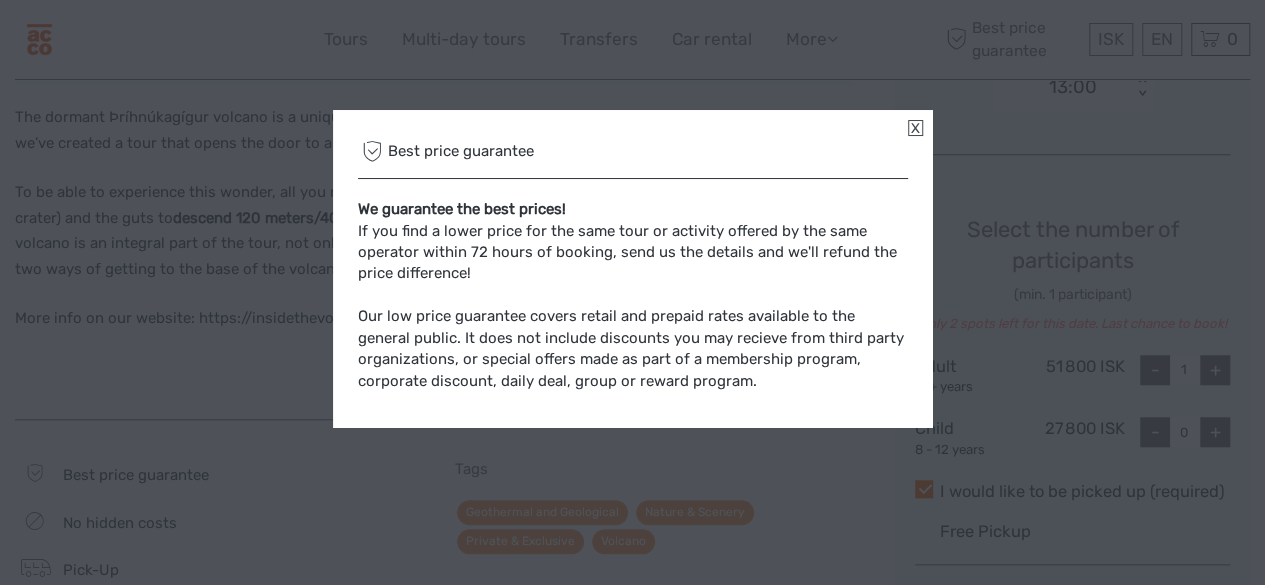 click at bounding box center [915, 128] 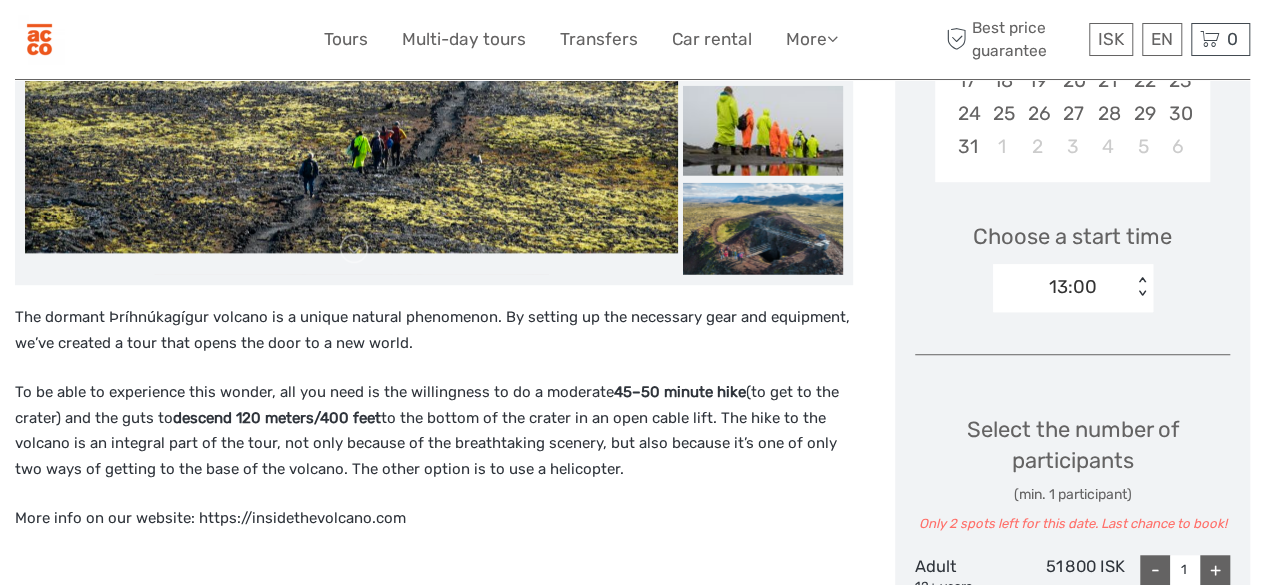 scroll, scrollTop: 548, scrollLeft: 0, axis: vertical 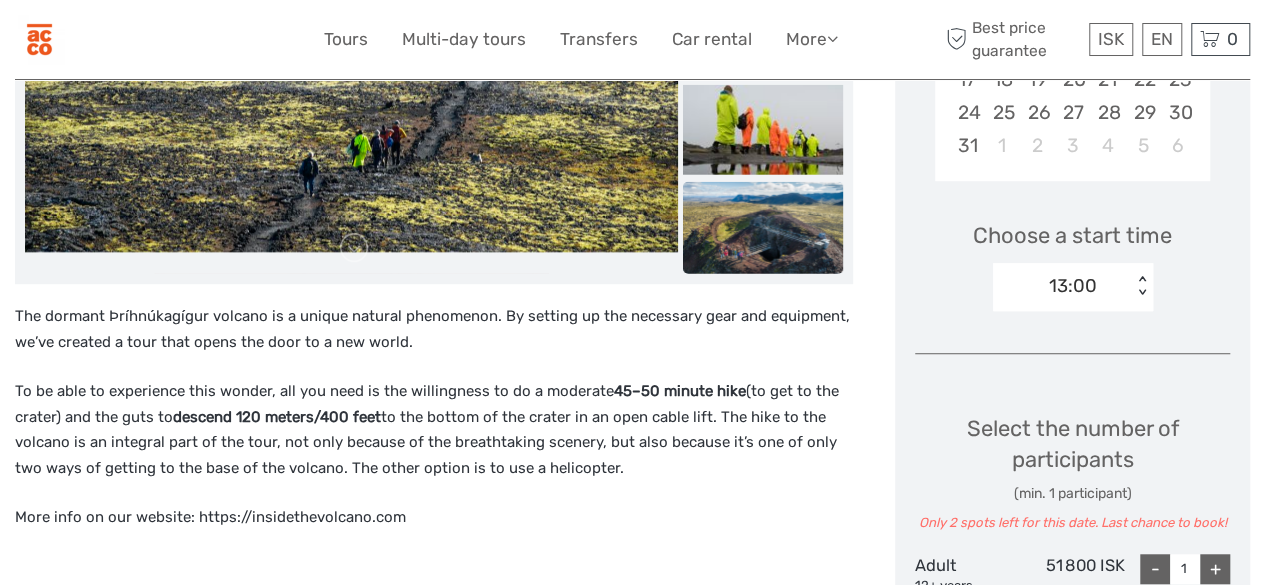 click at bounding box center (763, 235) 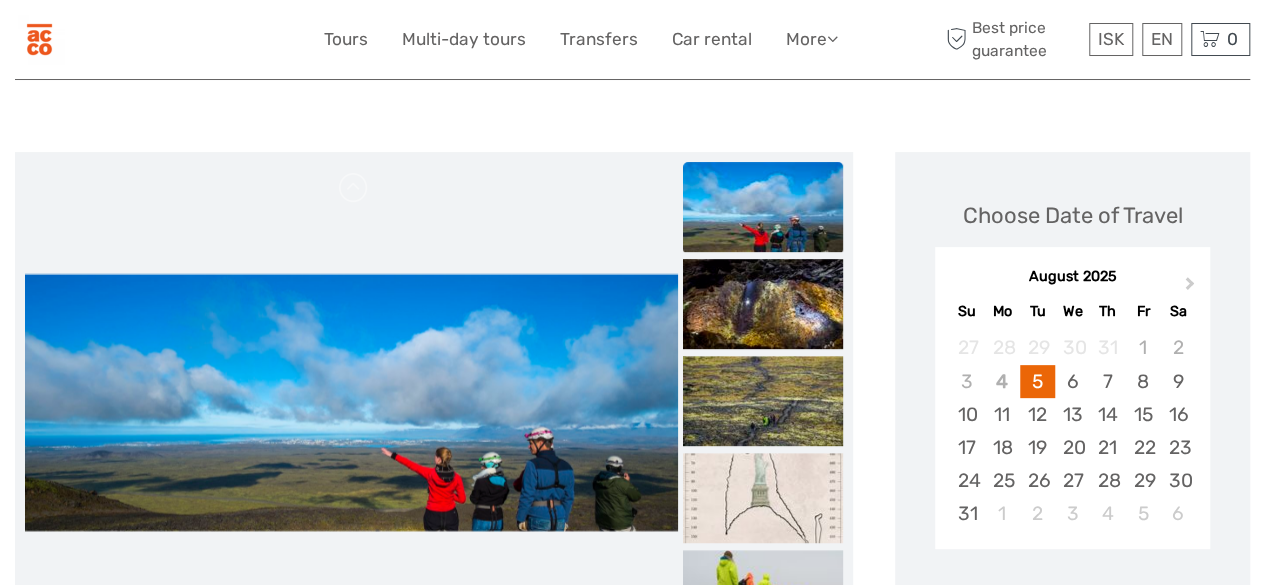 scroll, scrollTop: 181, scrollLeft: 0, axis: vertical 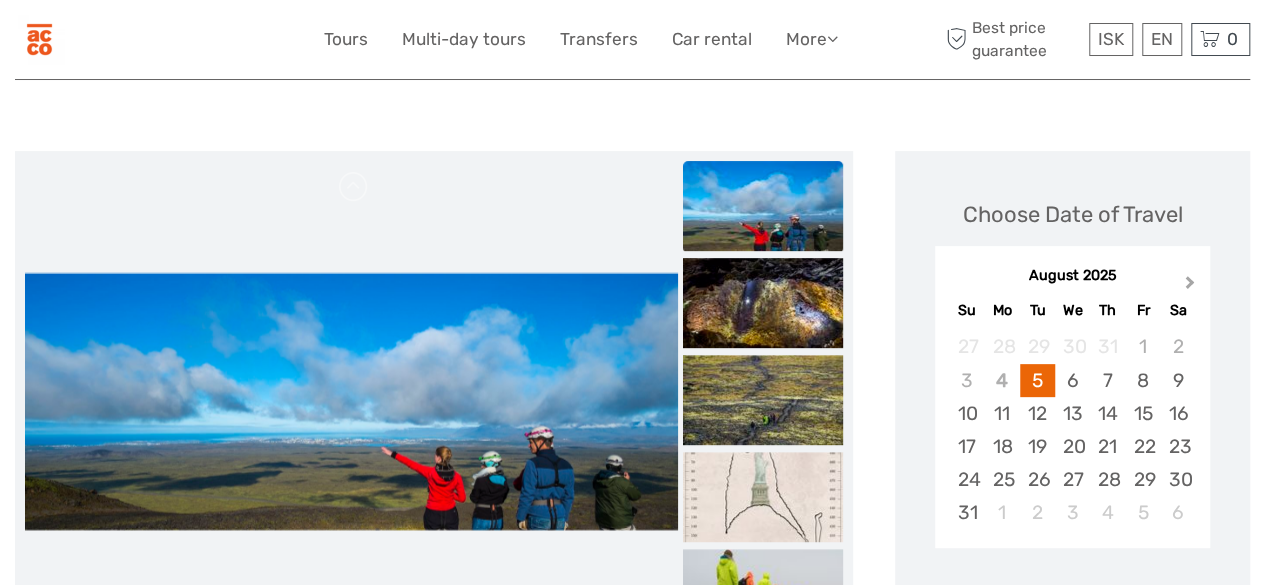 click on "Next Month" at bounding box center (1190, 286) 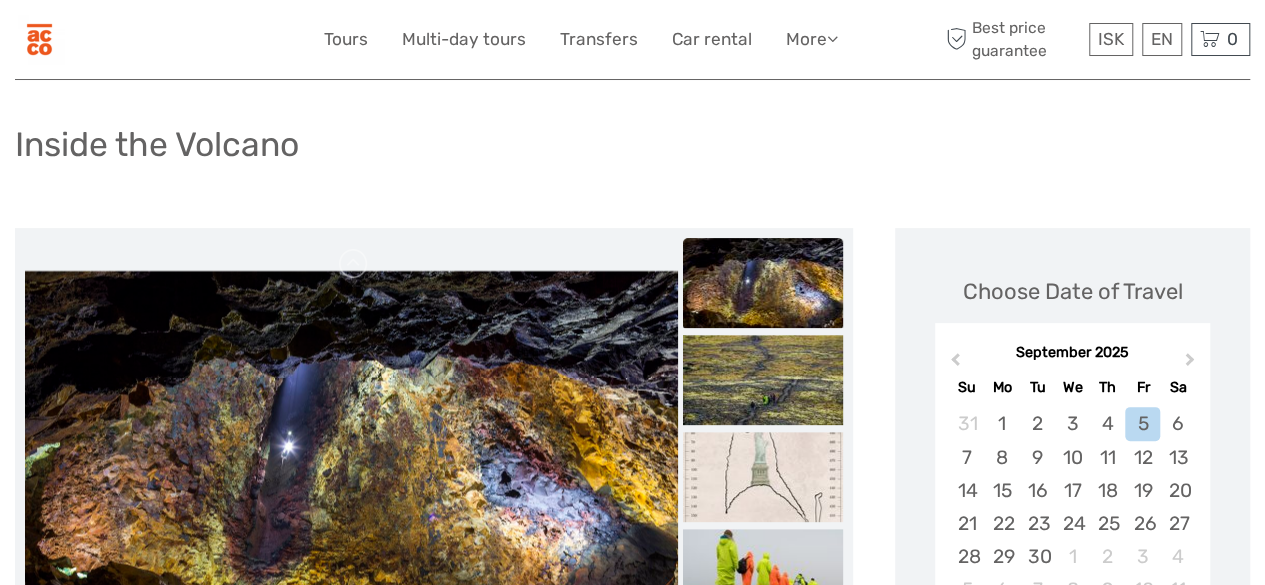 scroll, scrollTop: 0, scrollLeft: 0, axis: both 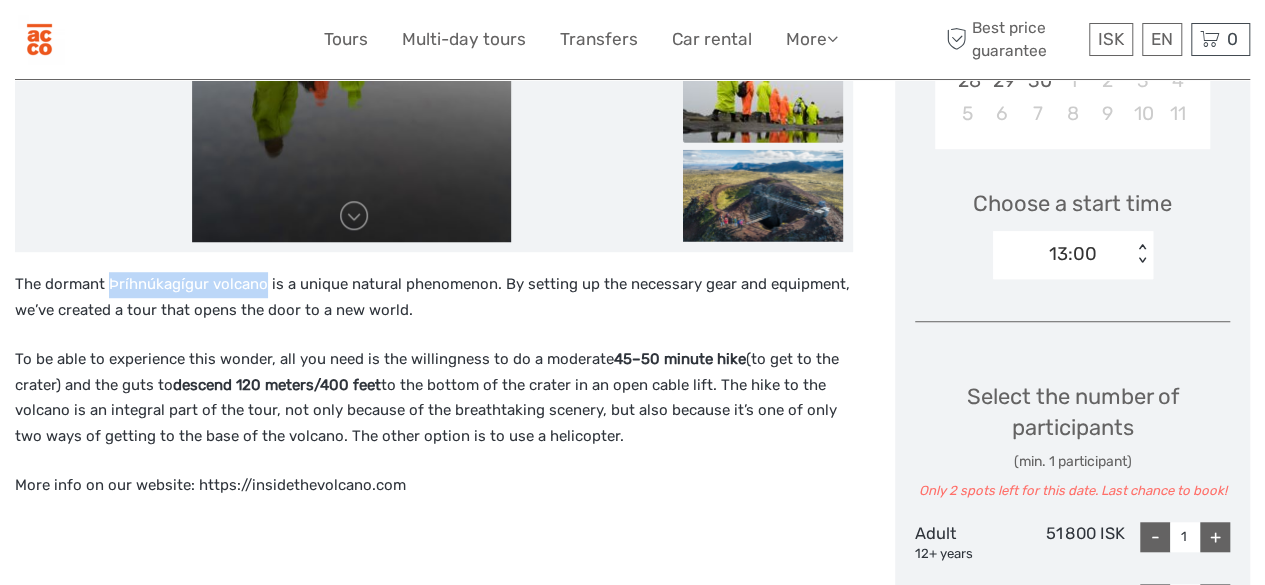 drag, startPoint x: 263, startPoint y: 287, endPoint x: 107, endPoint y: 279, distance: 156.20499 